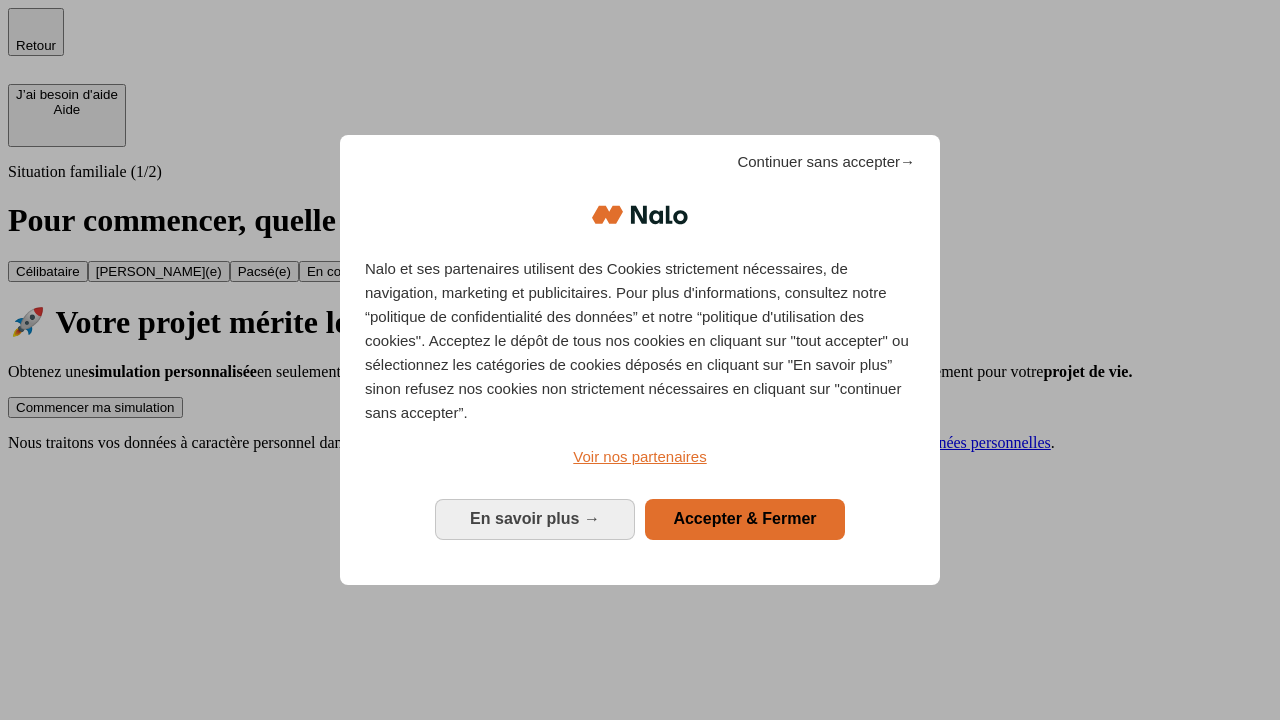 scroll, scrollTop: 0, scrollLeft: 0, axis: both 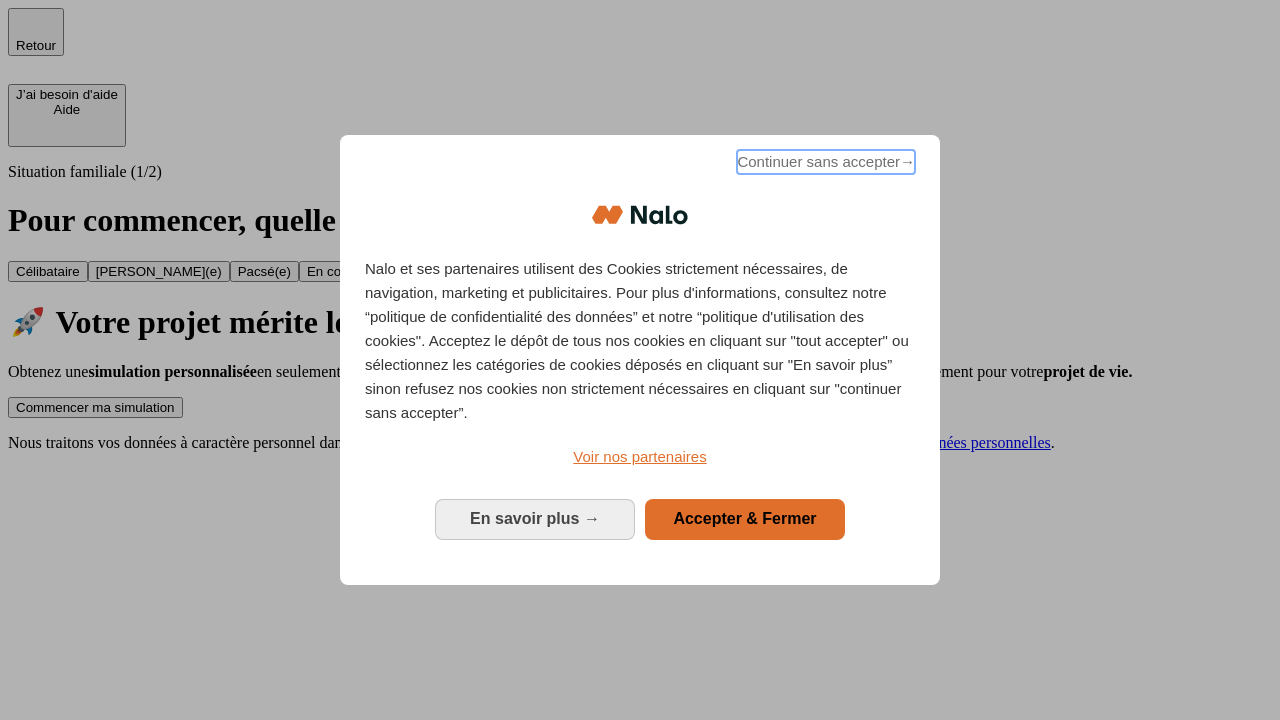 click on "Continuer sans accepter  →" at bounding box center (826, 162) 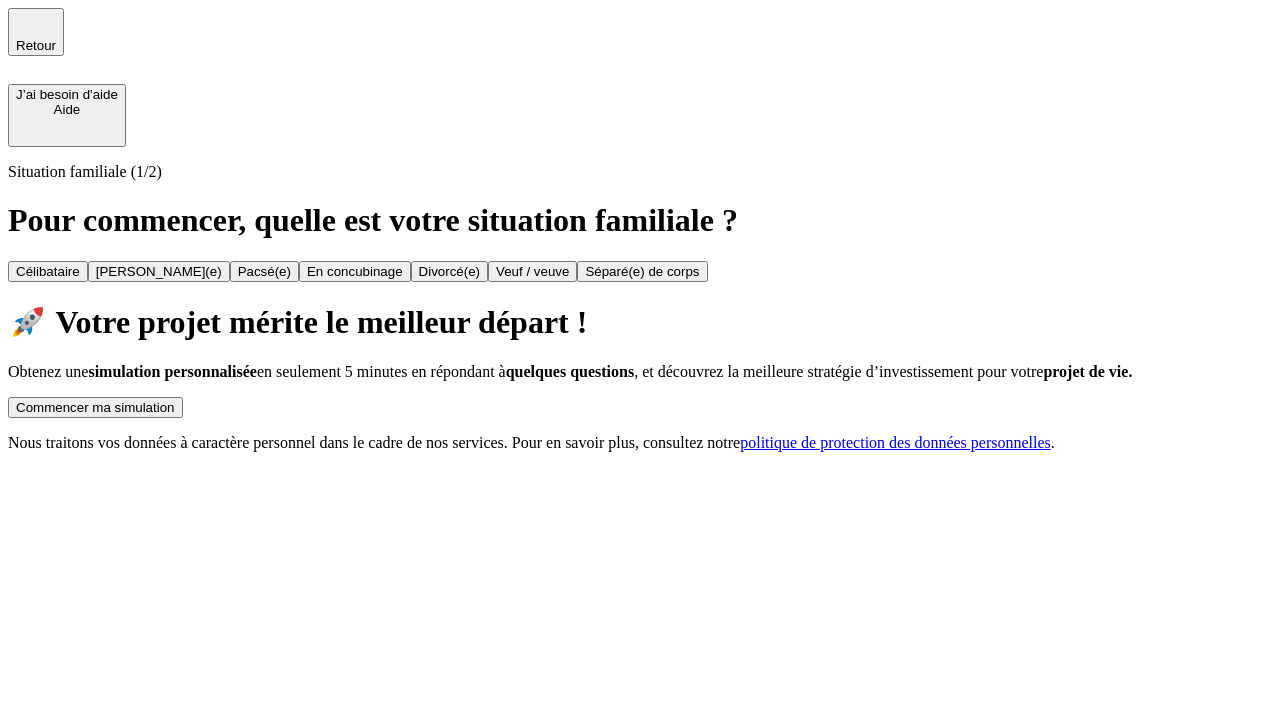 click on "Commencer ma simulation" at bounding box center [95, 407] 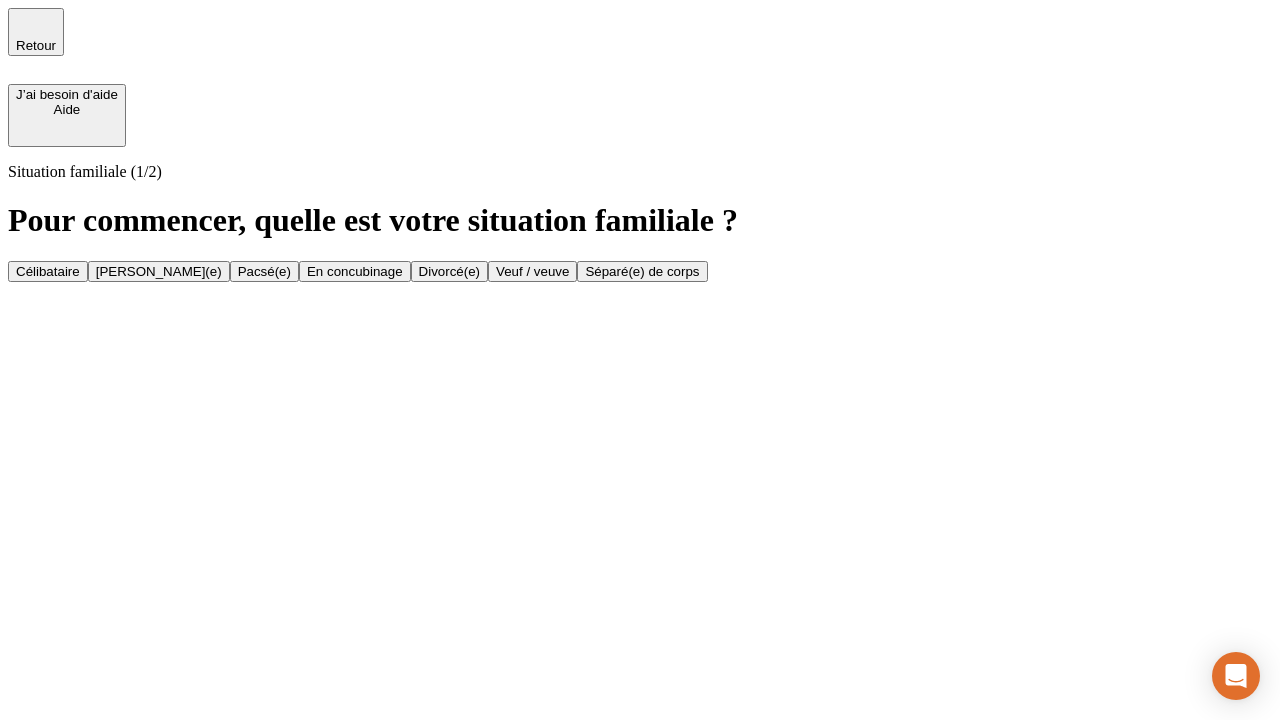 click on "Célibataire" at bounding box center (48, 271) 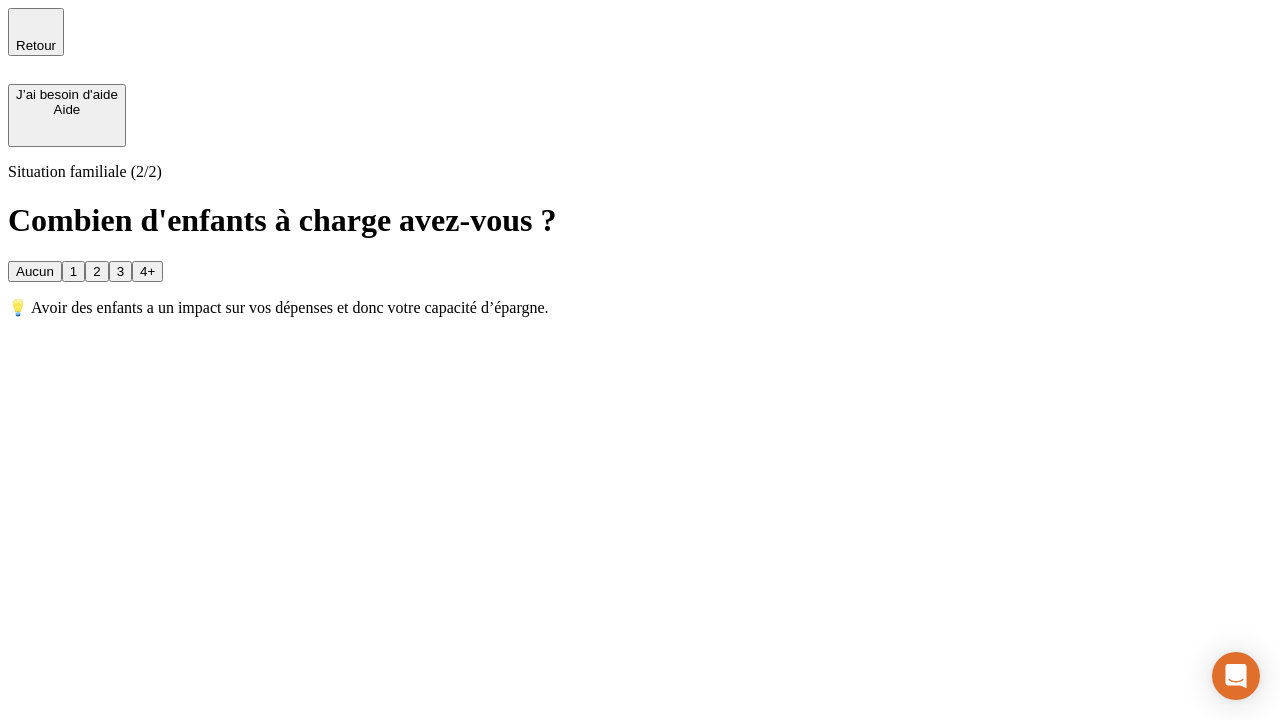 click on "Aucun" at bounding box center [35, 271] 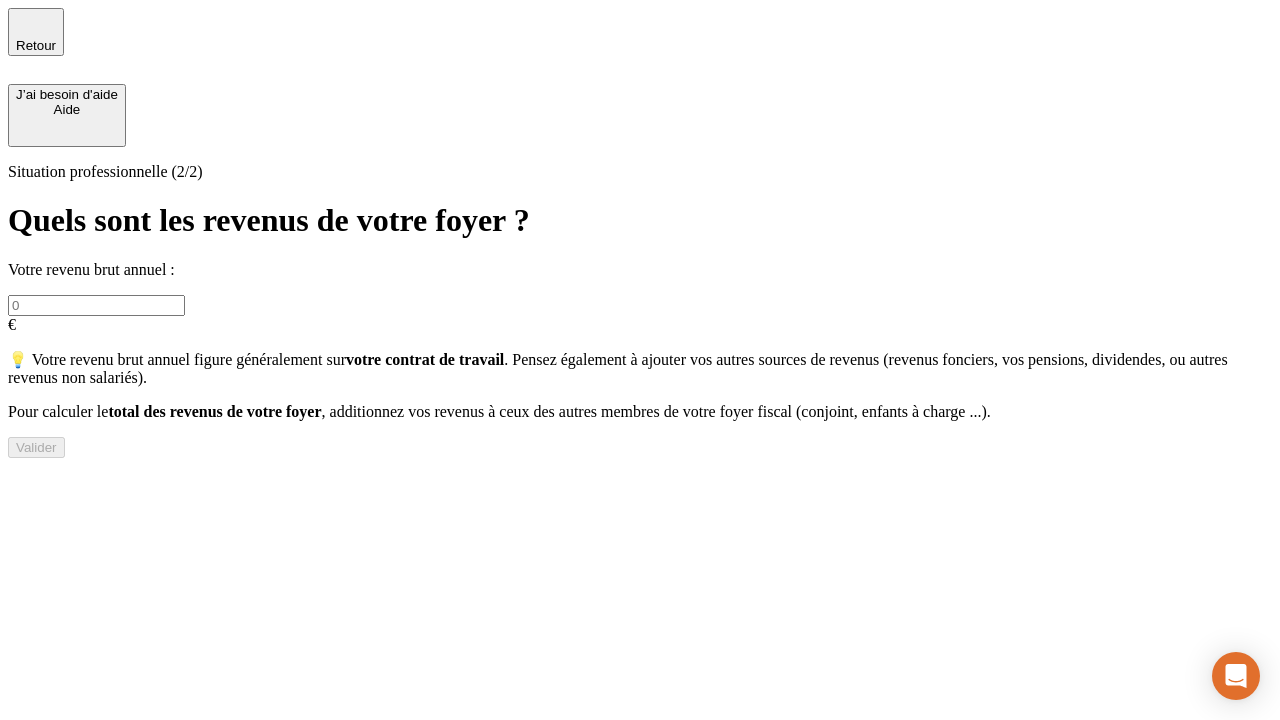 click at bounding box center (96, 305) 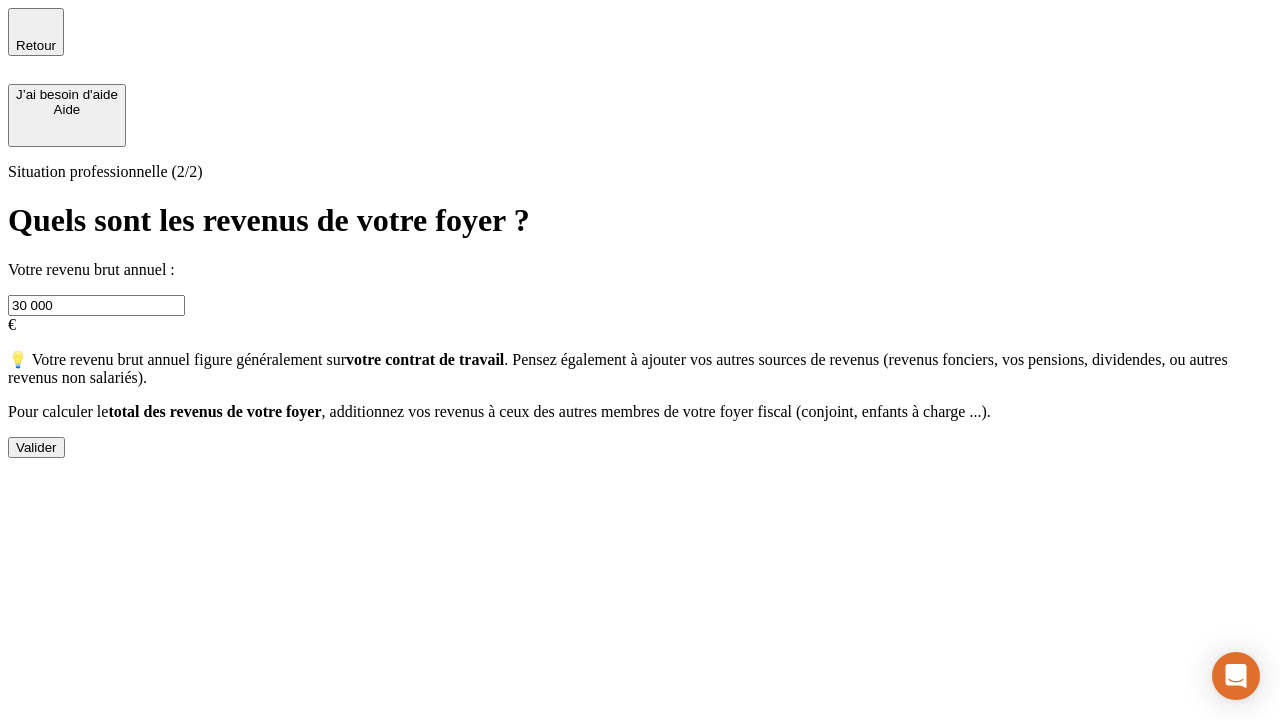 click on "Valider" at bounding box center (36, 447) 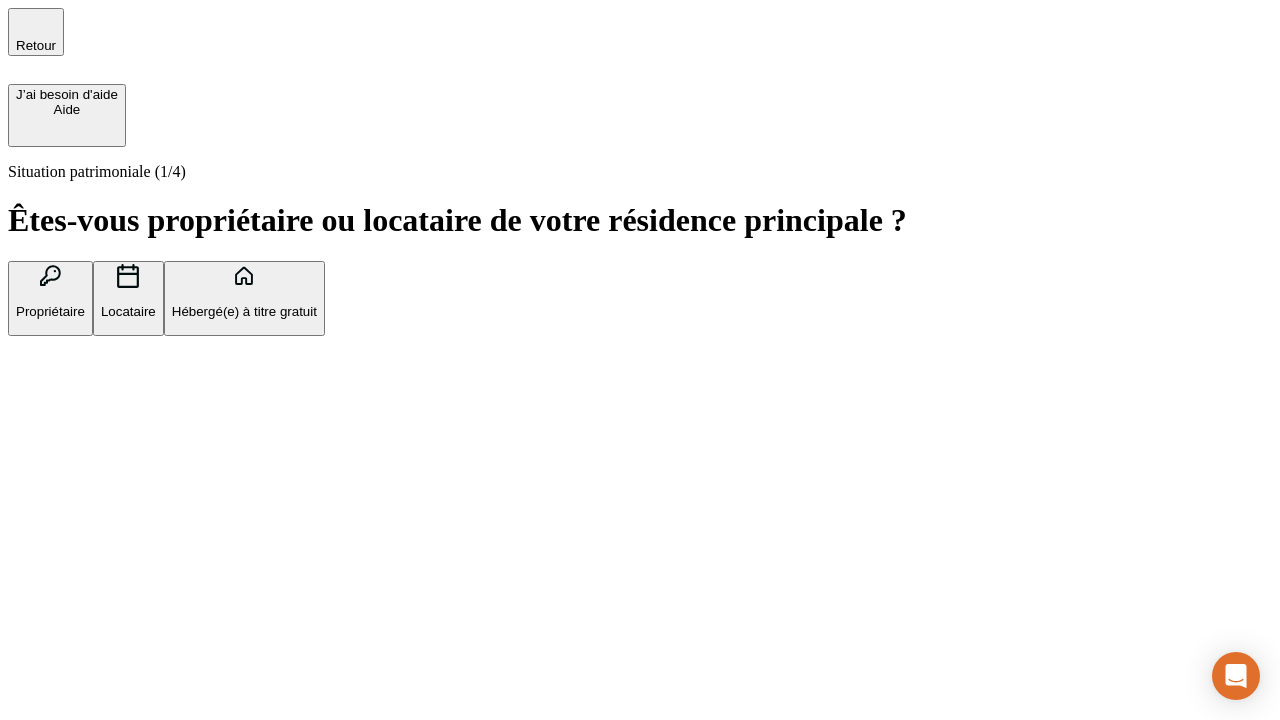 click on "Hébergé(e) à titre gratuit" at bounding box center (244, 311) 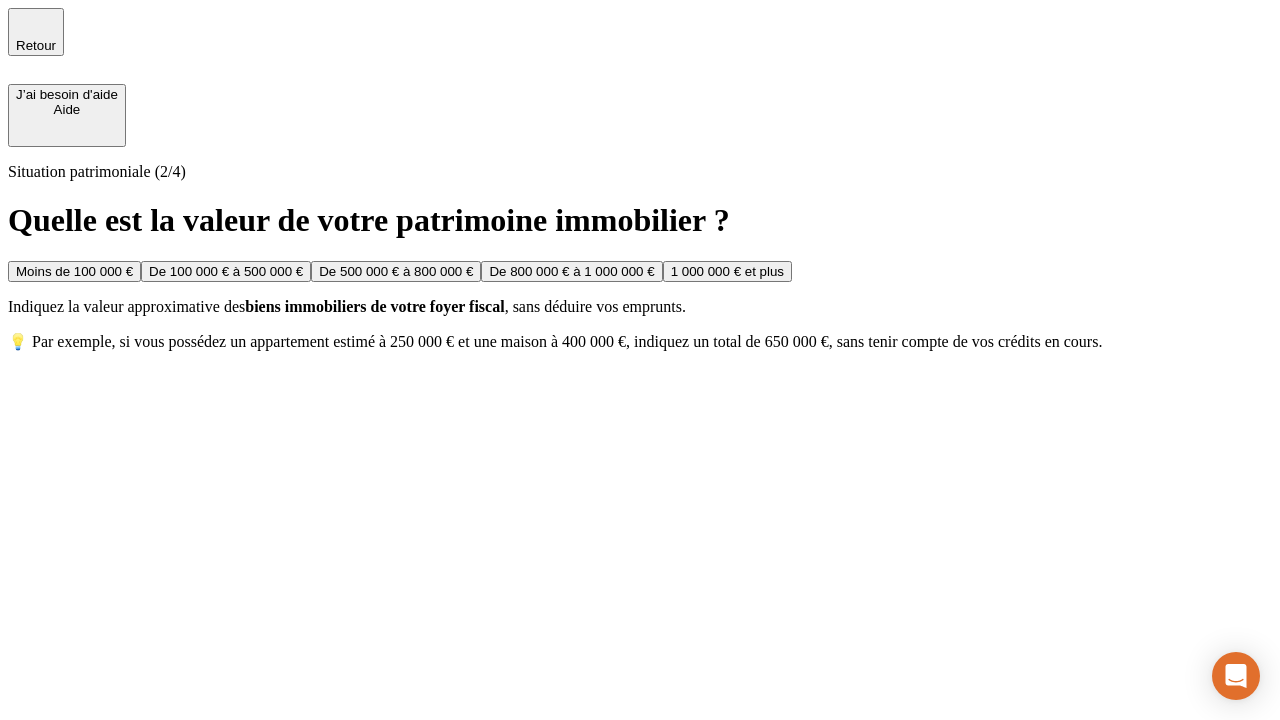 click on "Moins de 100 000 €" at bounding box center (74, 271) 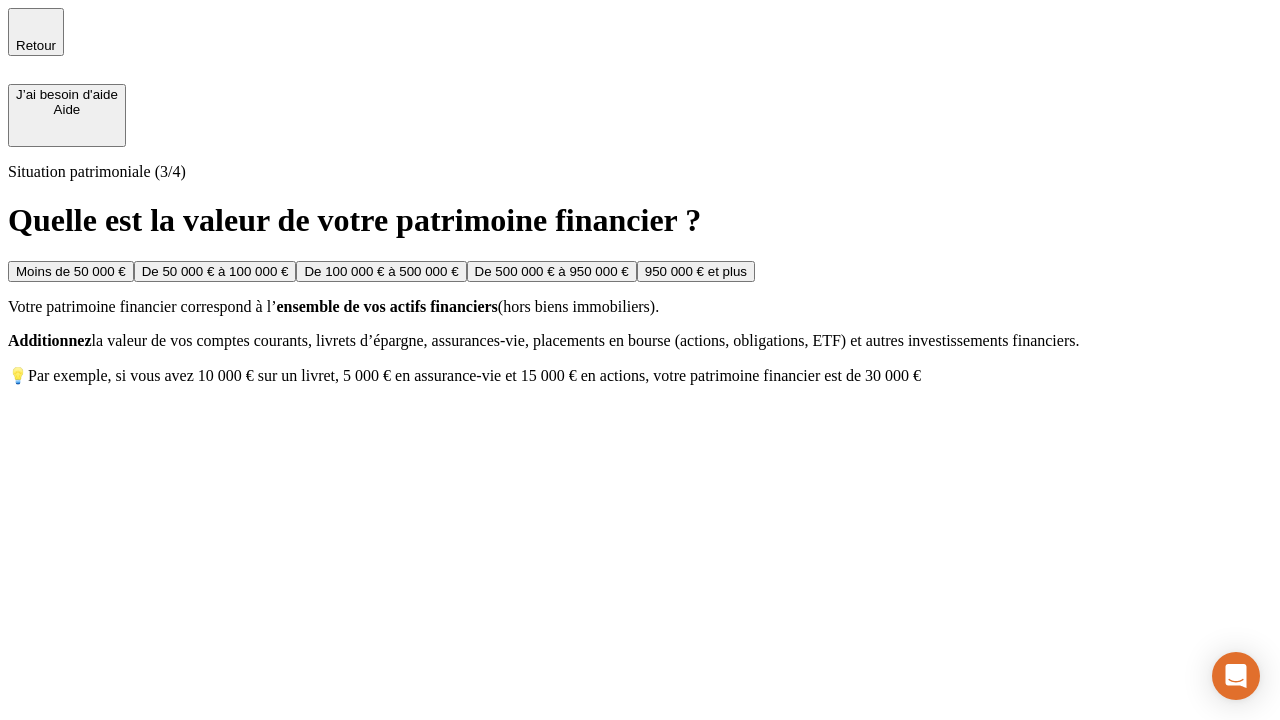click on "Moins de 50 000 €" at bounding box center (71, 271) 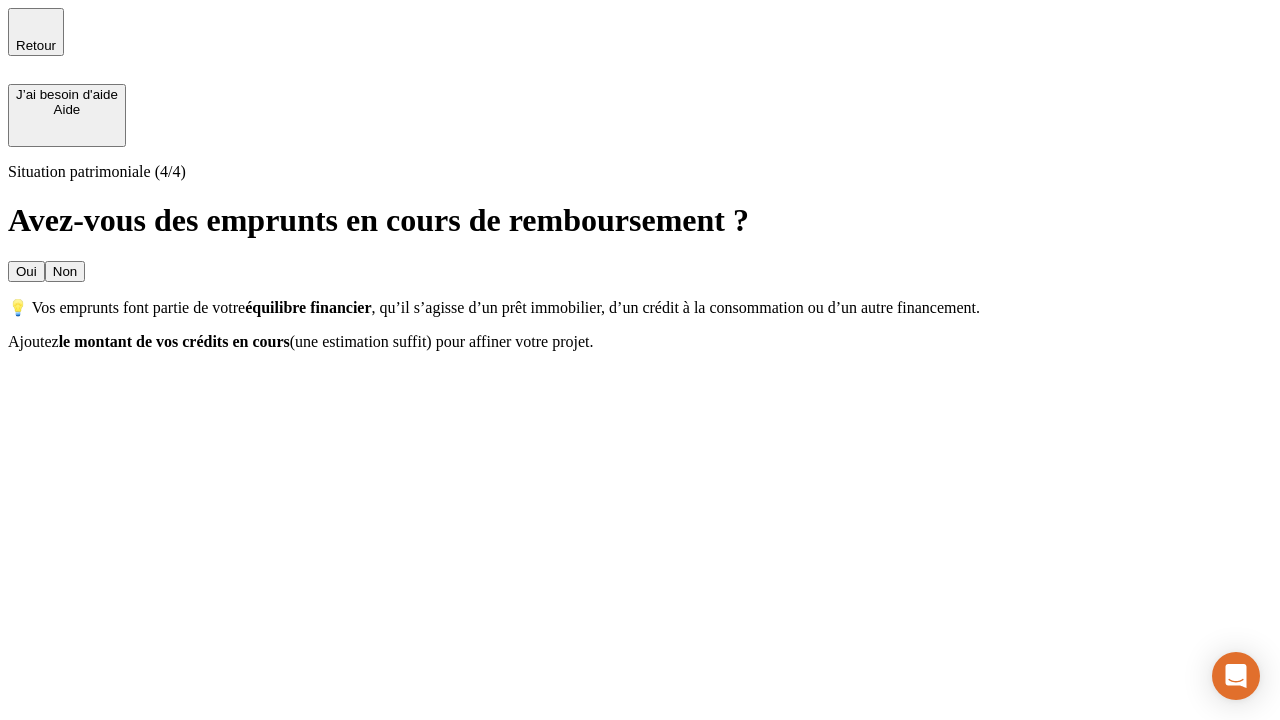 click on "Non" at bounding box center [65, 271] 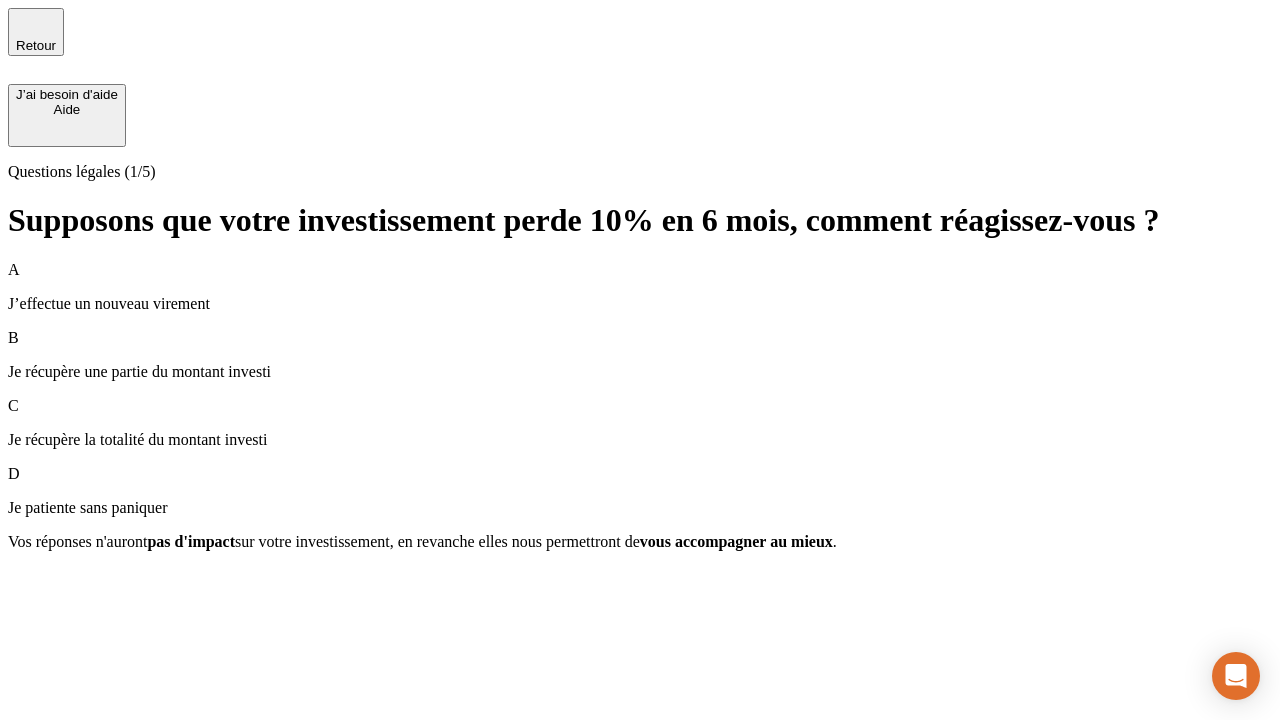click on "A J’effectue un nouveau virement" at bounding box center [640, 287] 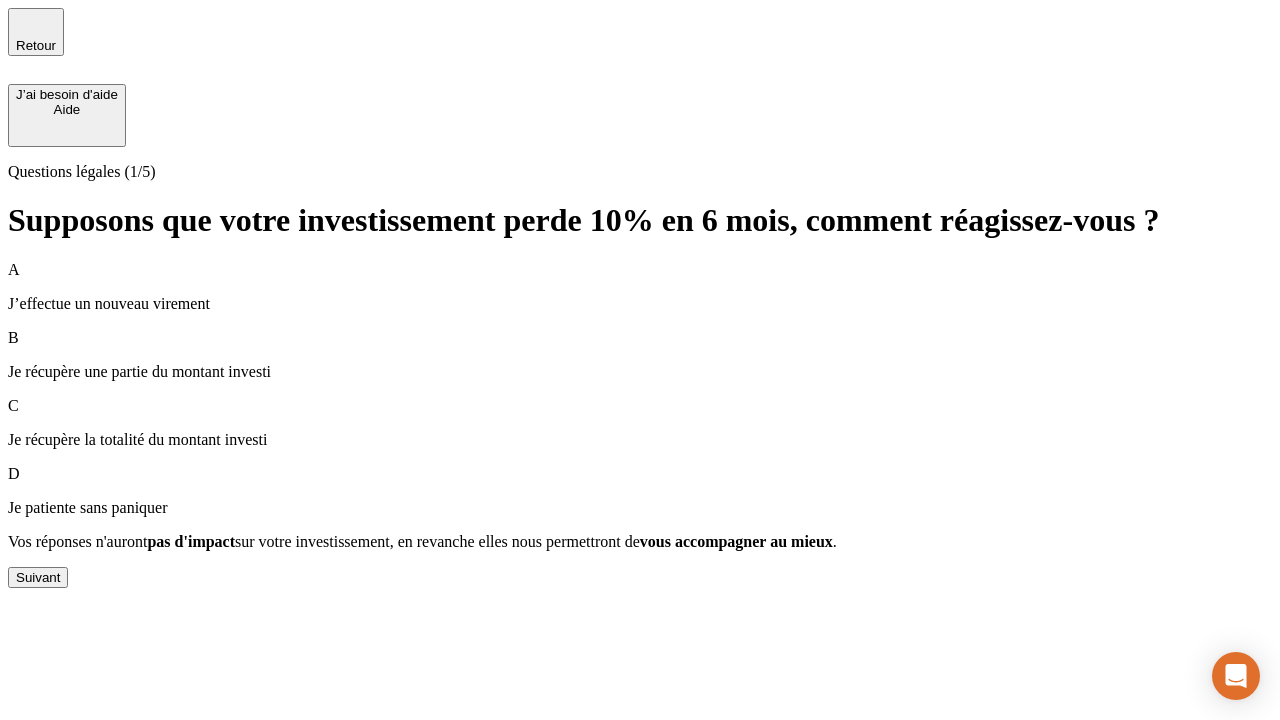 click on "Suivant" at bounding box center [38, 577] 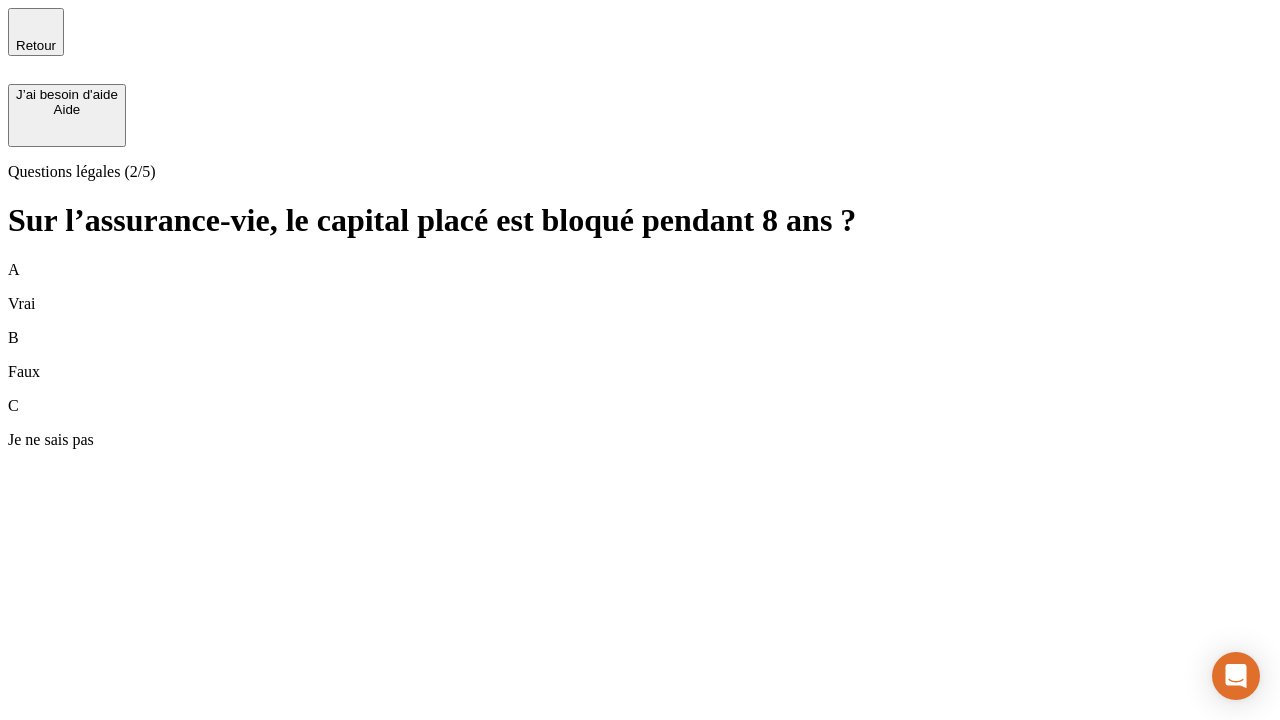 click on "B Faux" at bounding box center (640, 355) 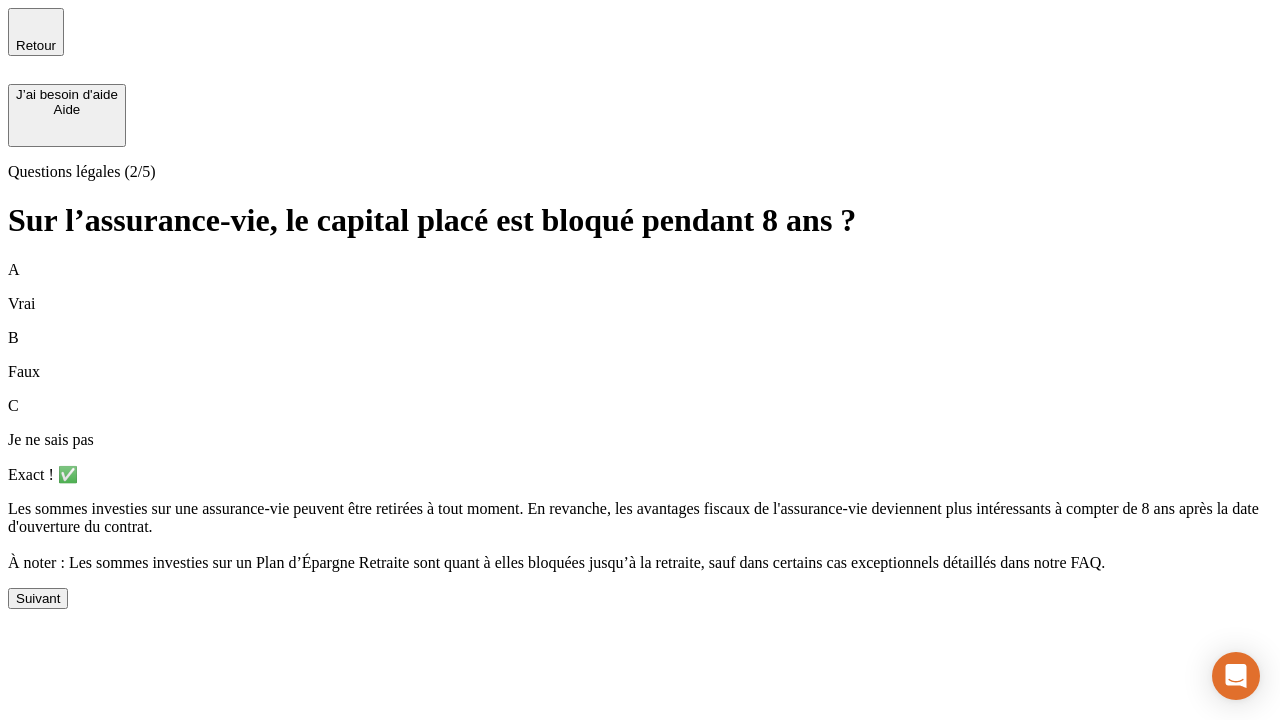 click on "Suivant" at bounding box center [38, 598] 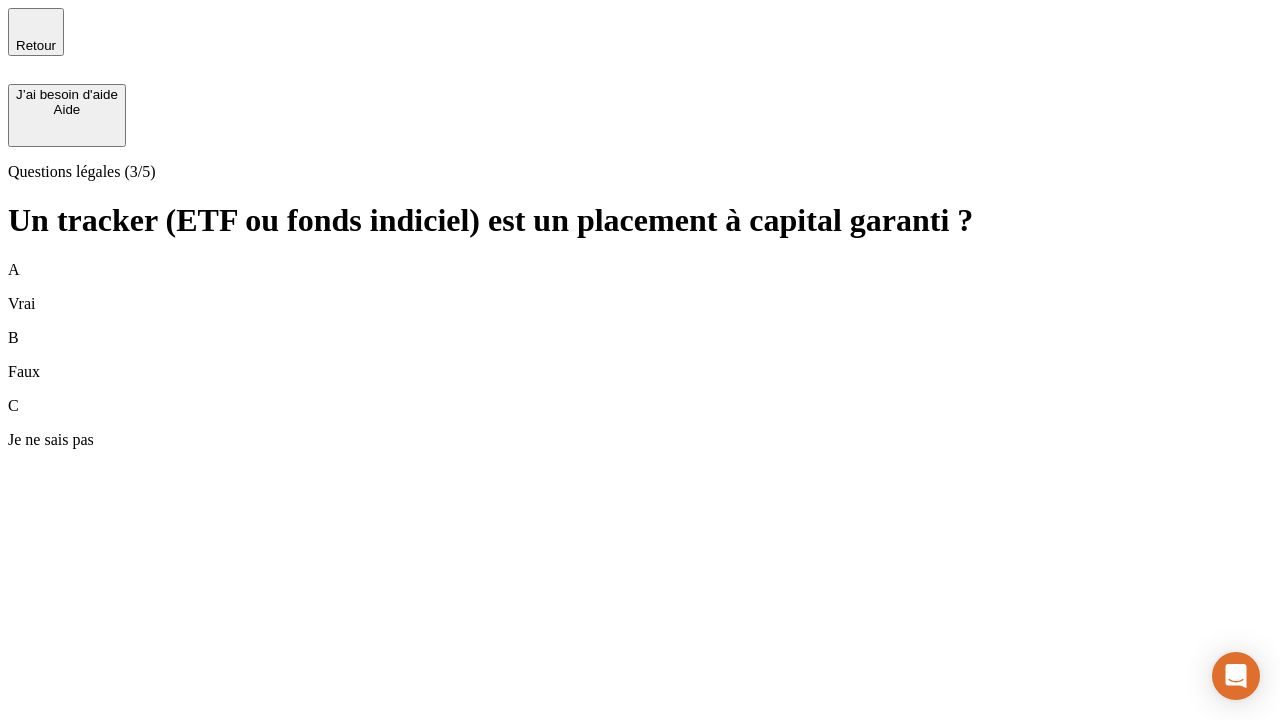 click on "B Faux" at bounding box center (640, 355) 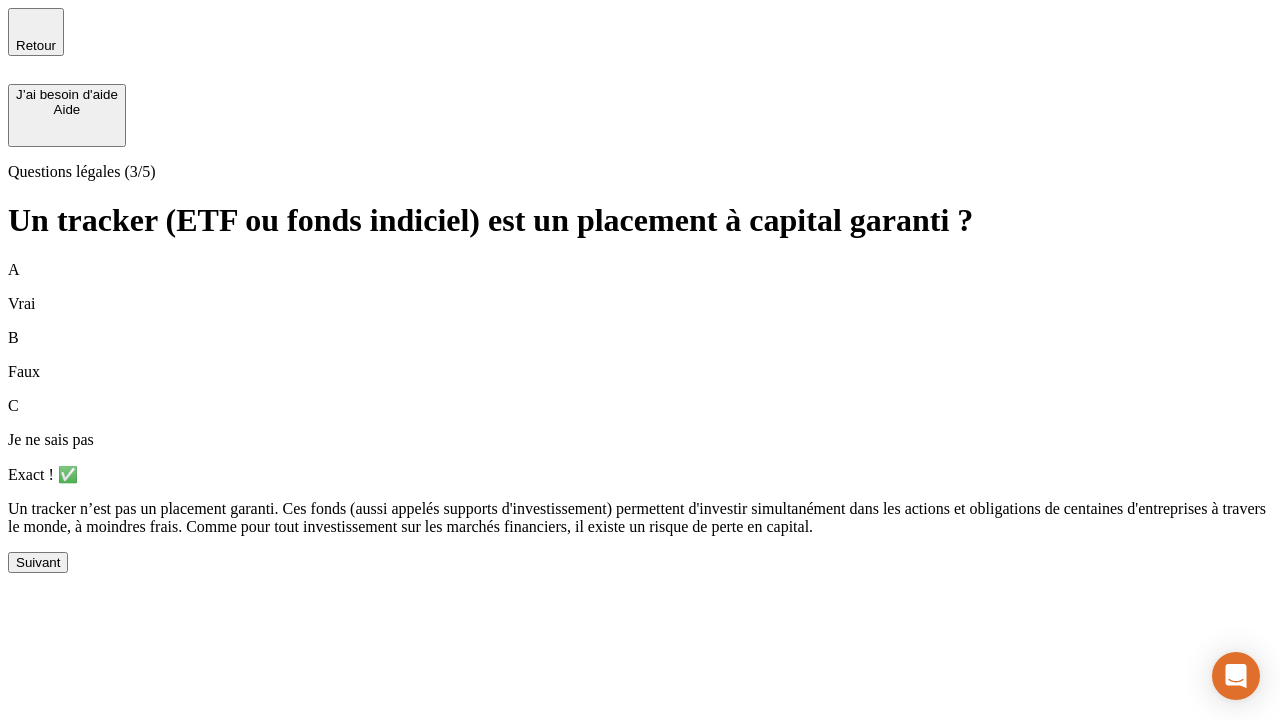 click on "Suivant" at bounding box center [38, 562] 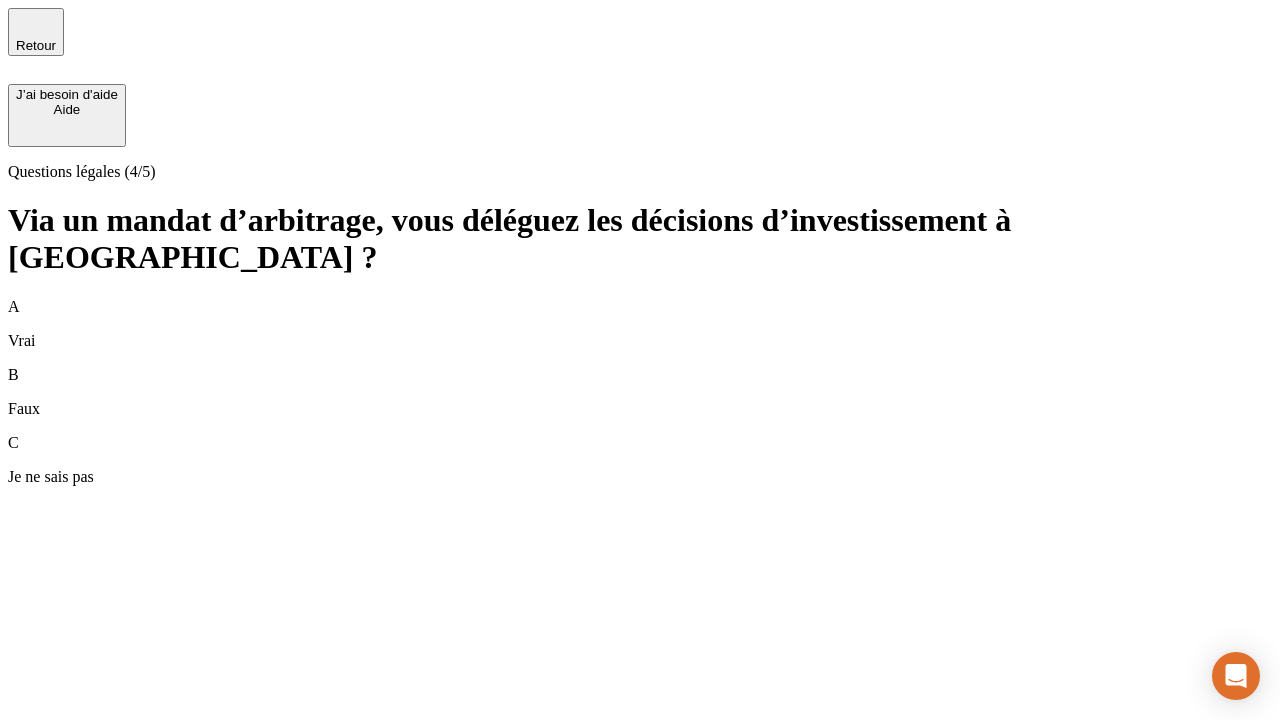 click on "A Vrai" at bounding box center (640, 324) 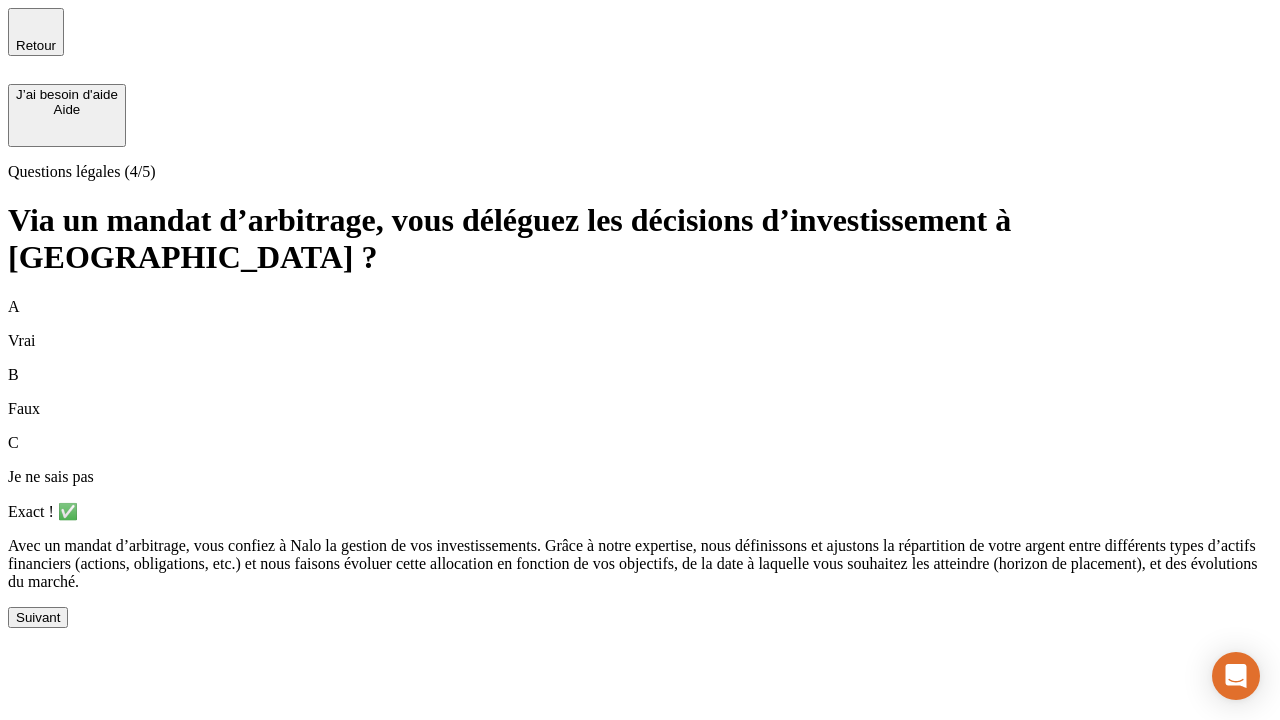click on "Suivant" at bounding box center (38, 617) 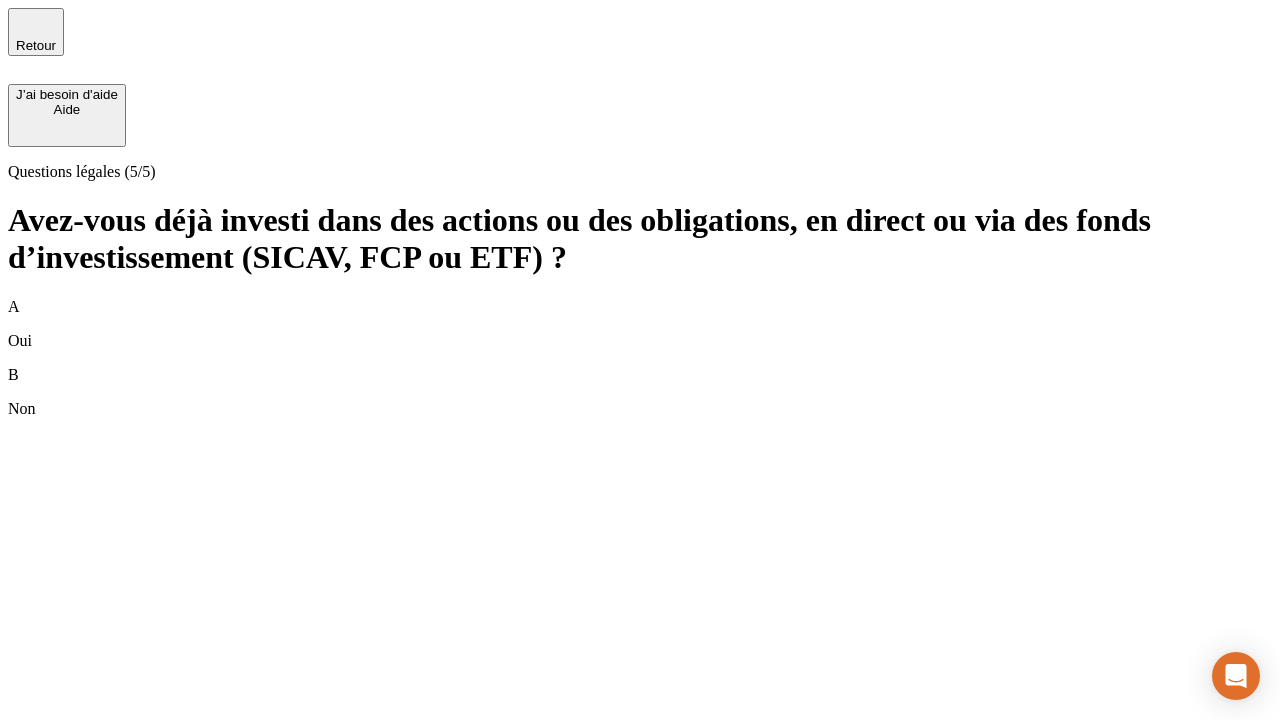 click on "B Non" at bounding box center [640, 392] 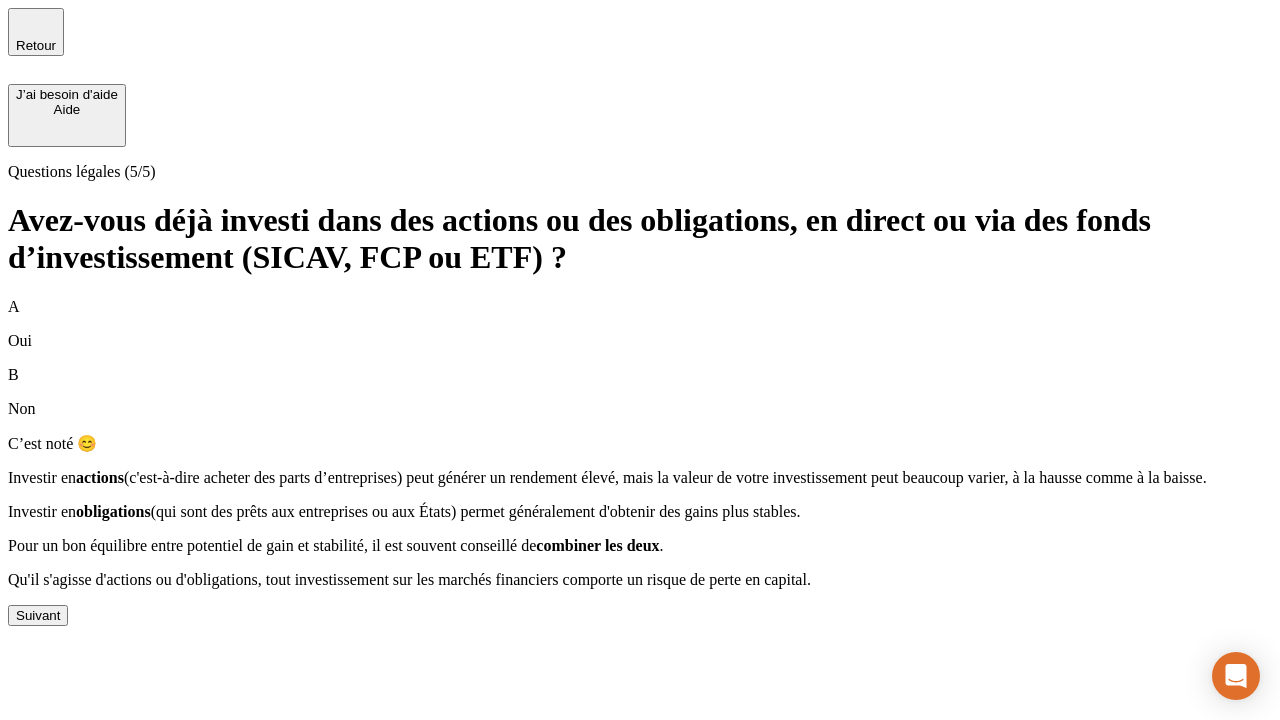 click on "Suivant" at bounding box center [38, 615] 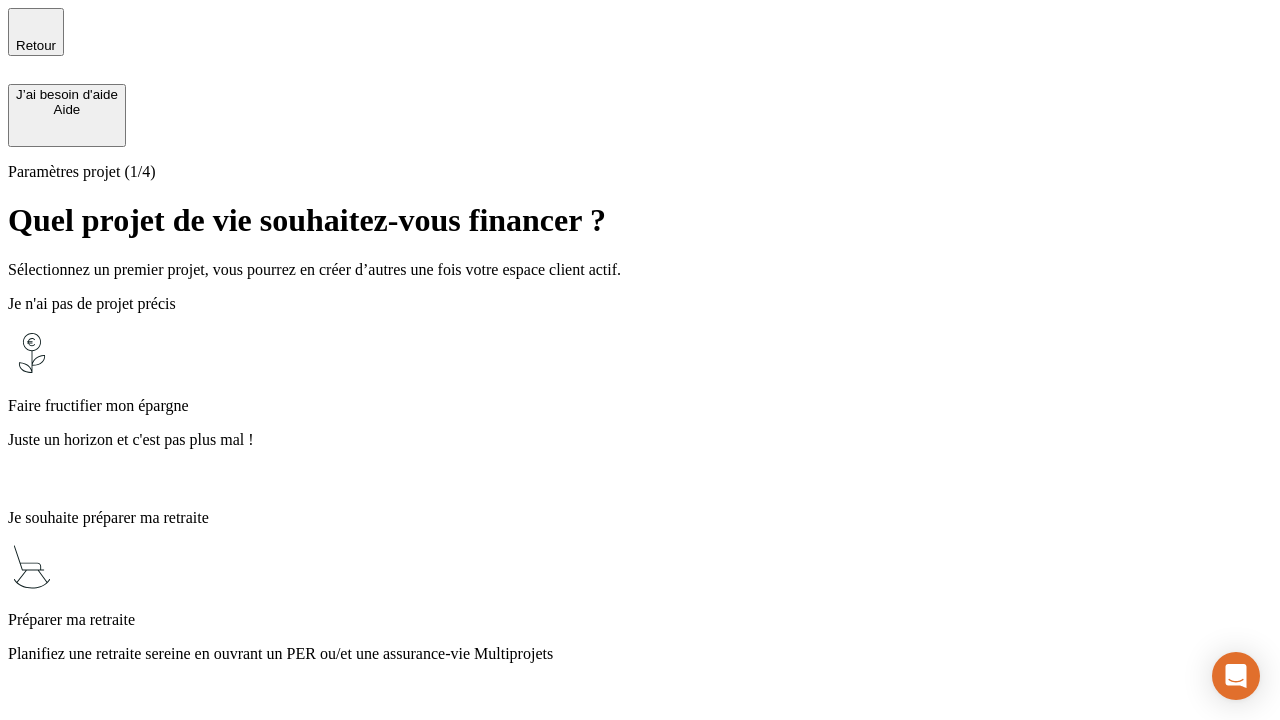click on "Profitez des avantages fiscaux de l’assurance-vie" at bounding box center (640, 1410) 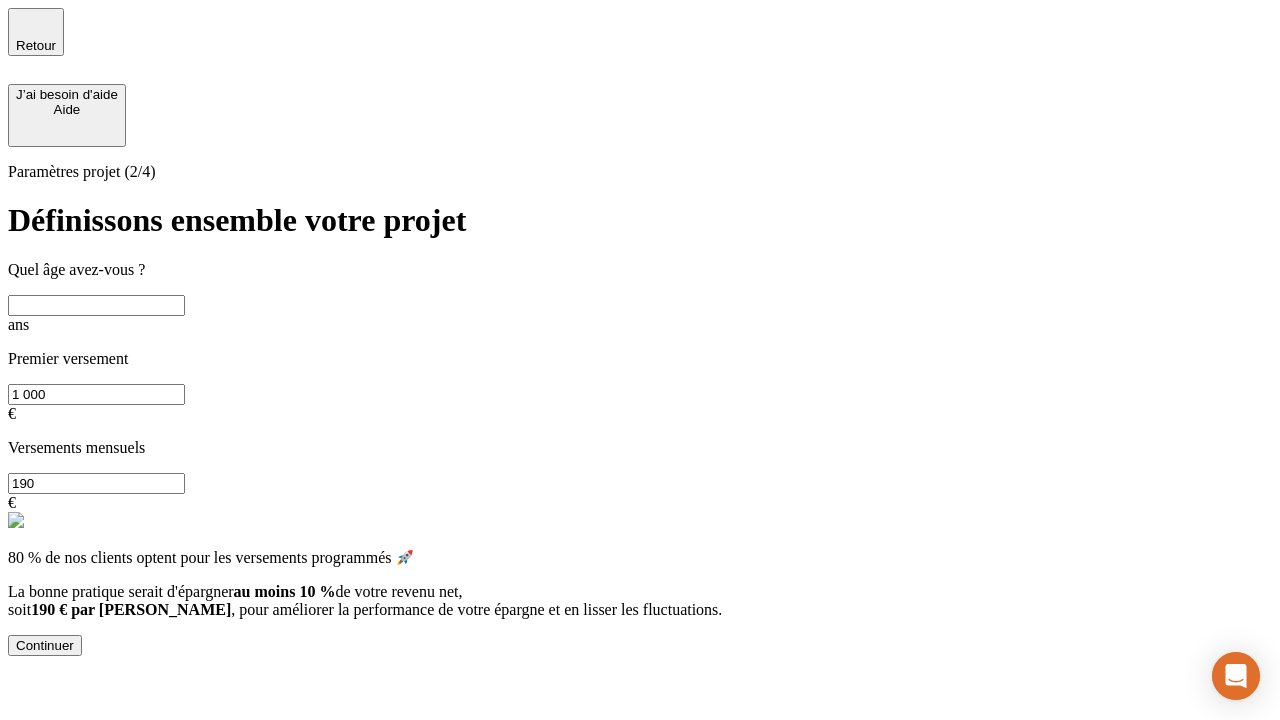 click at bounding box center (96, 305) 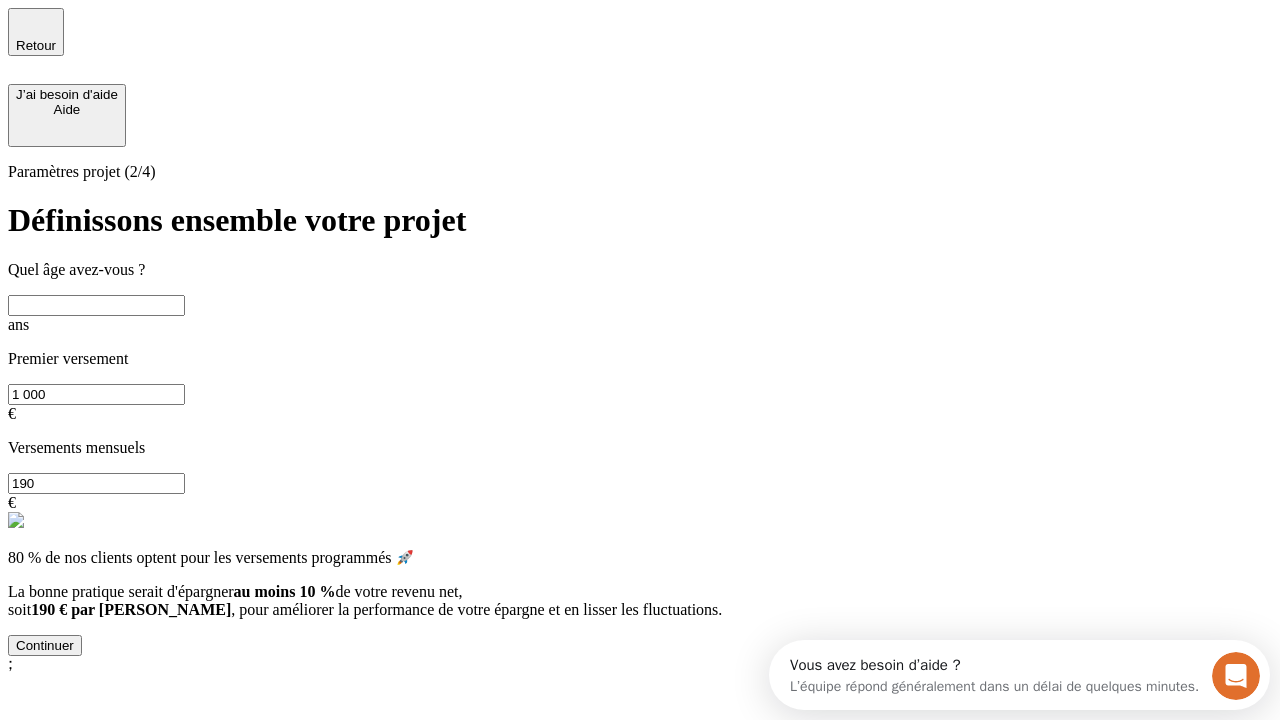 scroll, scrollTop: 0, scrollLeft: 0, axis: both 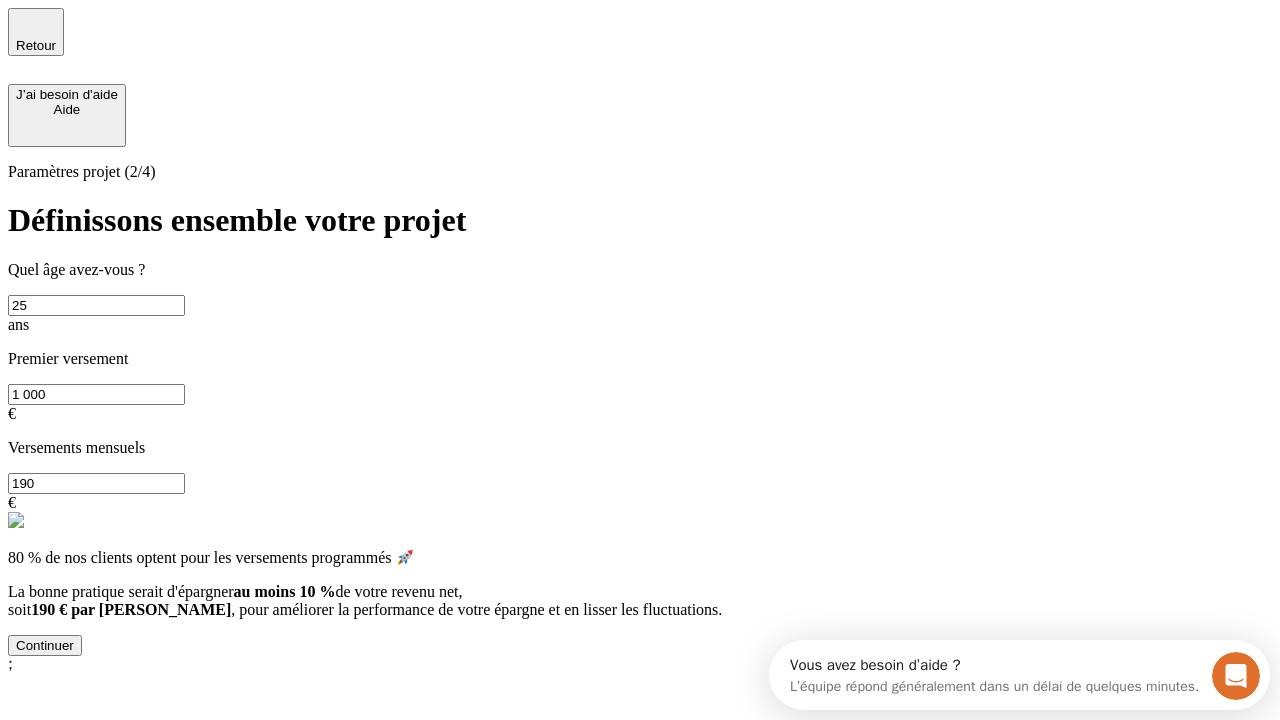 type on "25" 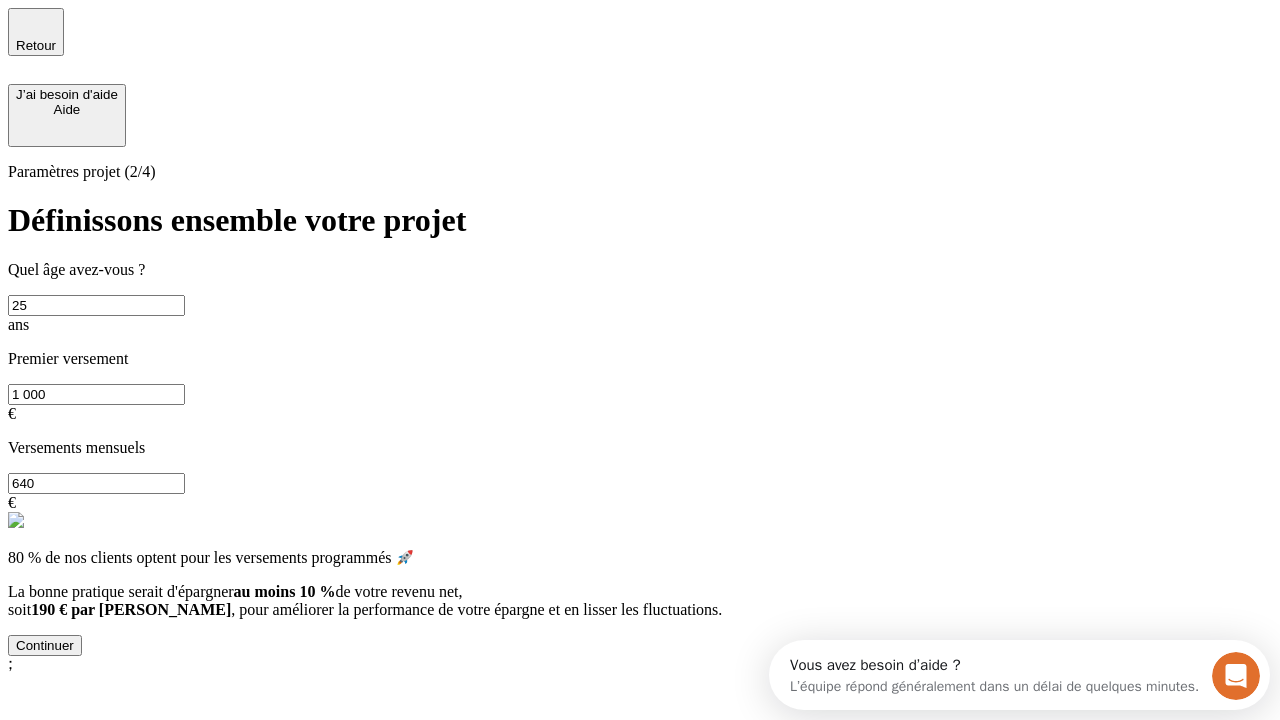 type on "640" 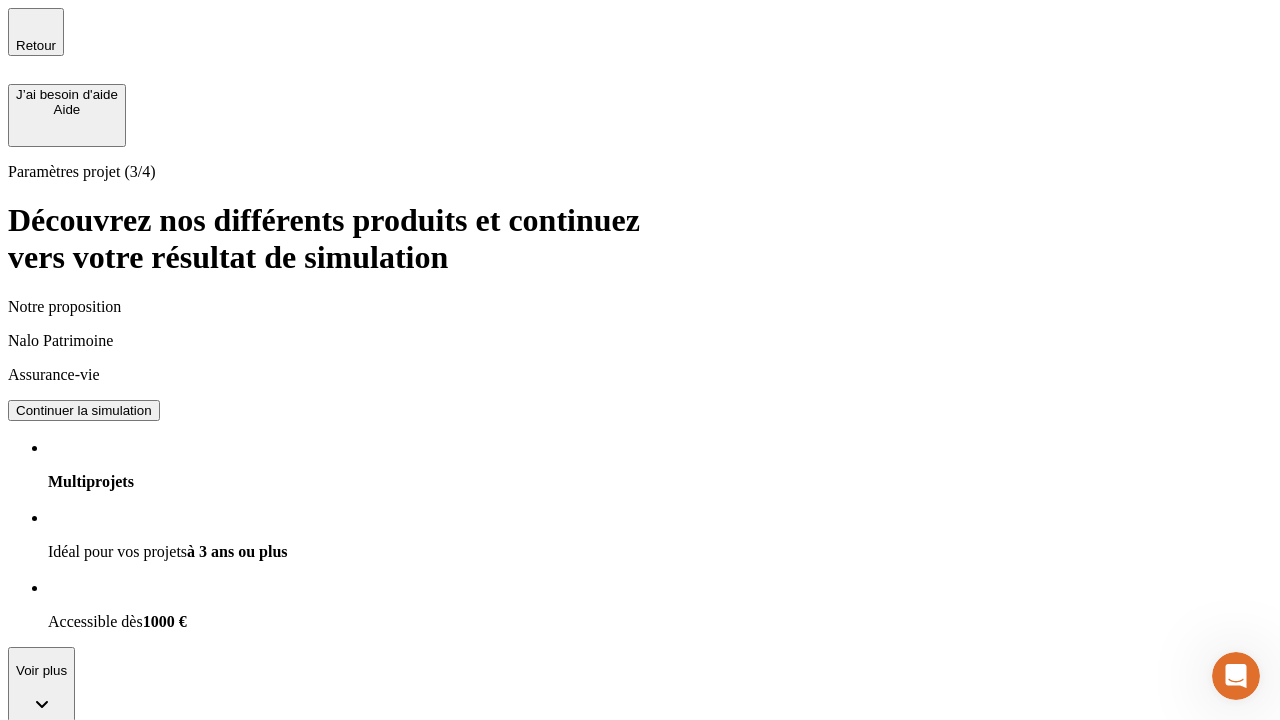 click on "Continuer la simulation" at bounding box center [84, 850] 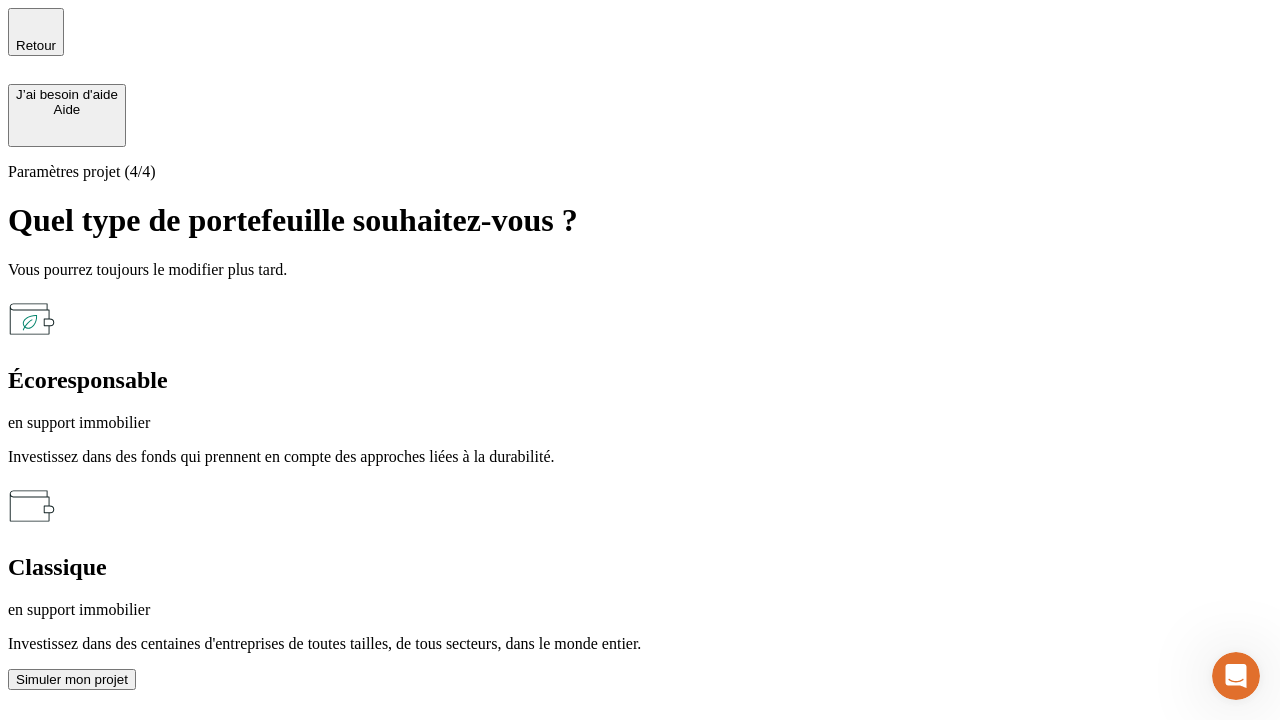 click on "en support immobilier" at bounding box center [640, 423] 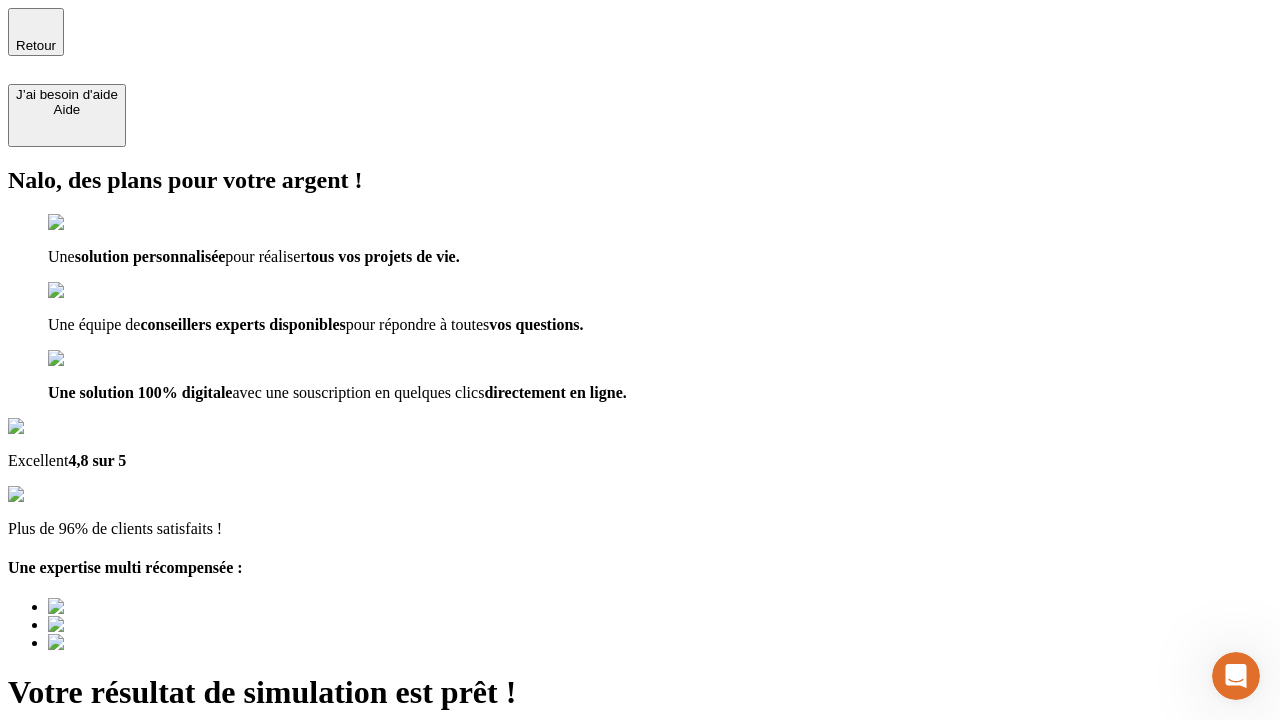 click on "Découvrir ma simulation" at bounding box center (87, 797) 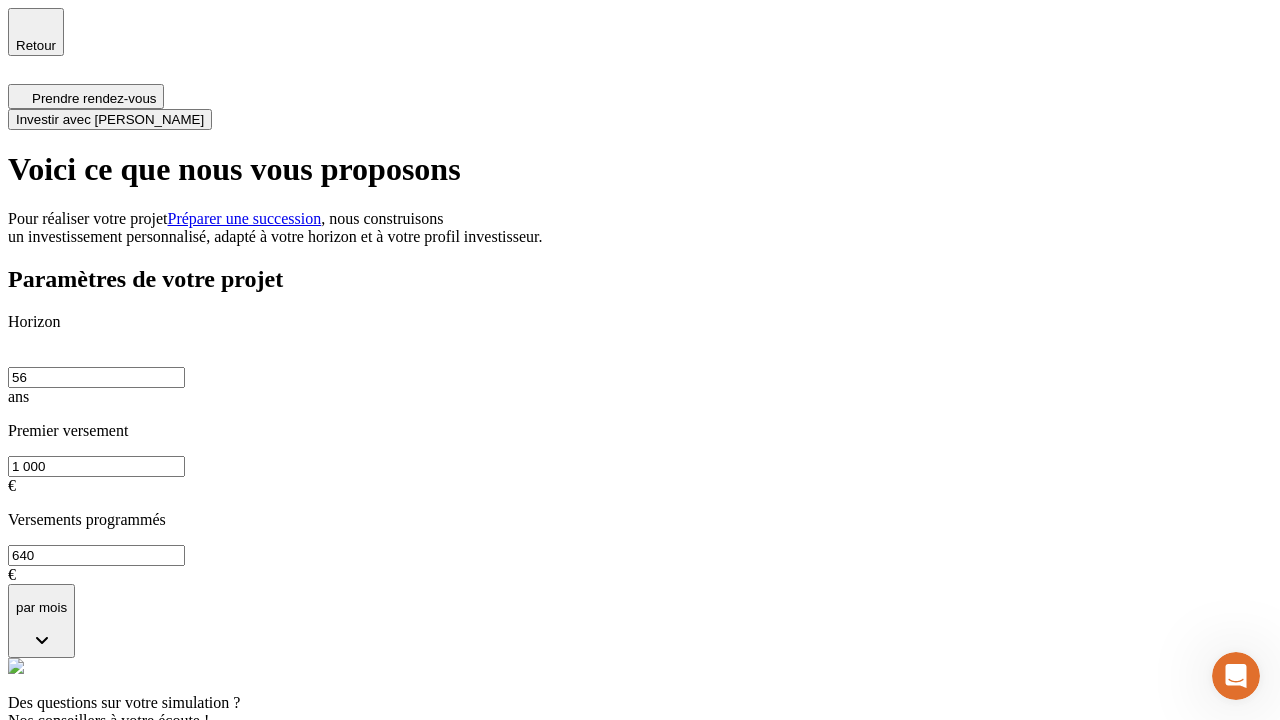 click on "Investir avec [PERSON_NAME]" at bounding box center [110, 119] 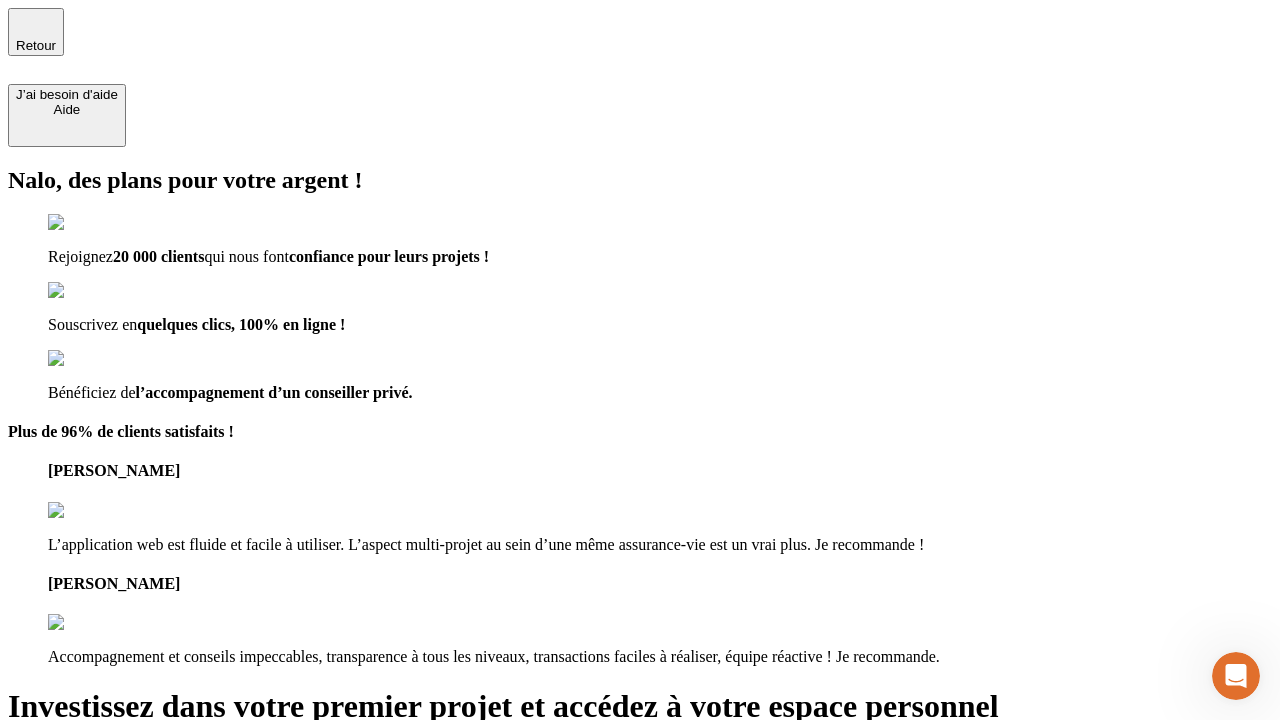 type on "[EMAIL_ADDRESS][PERSON_NAME][DOMAIN_NAME]" 